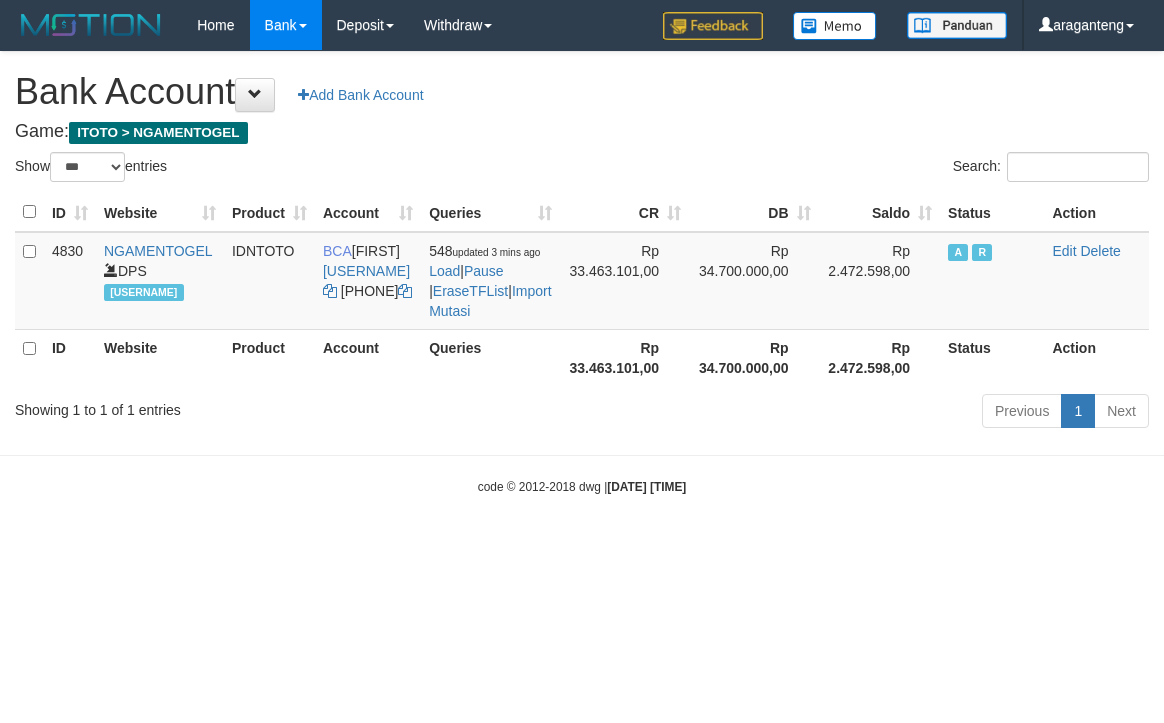 scroll, scrollTop: 0, scrollLeft: 0, axis: both 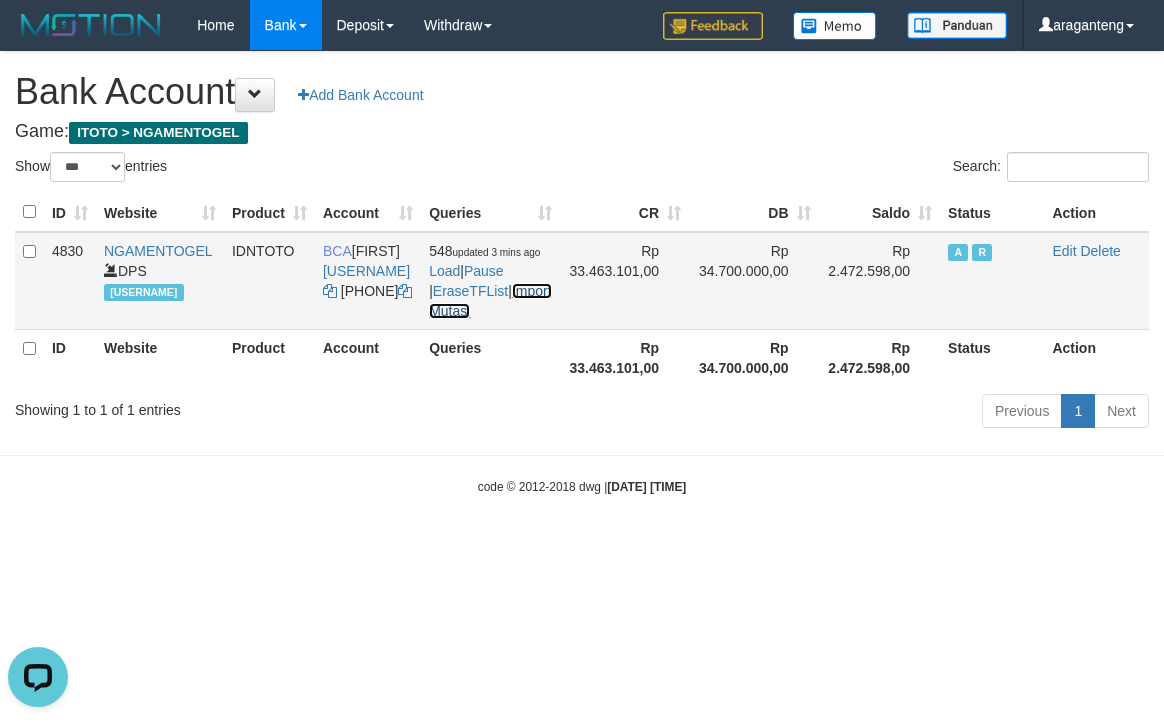 click on "Import Mutasi" at bounding box center [490, 301] 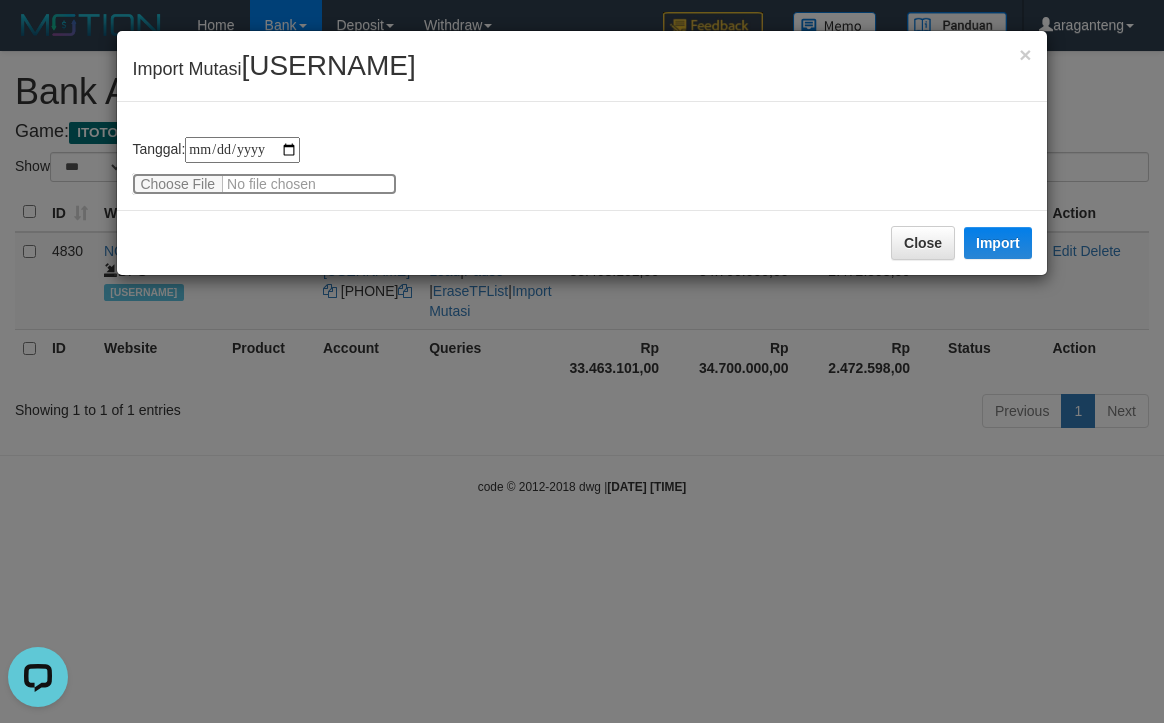 click at bounding box center [264, 184] 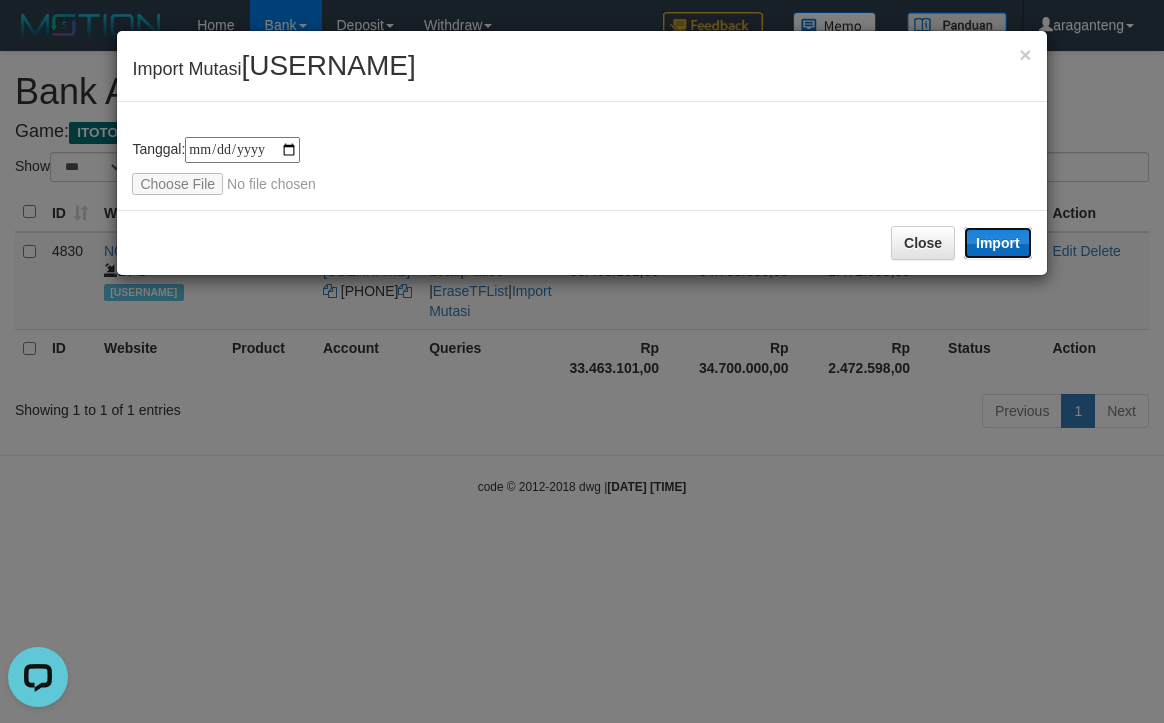 click on "Import" at bounding box center [998, 243] 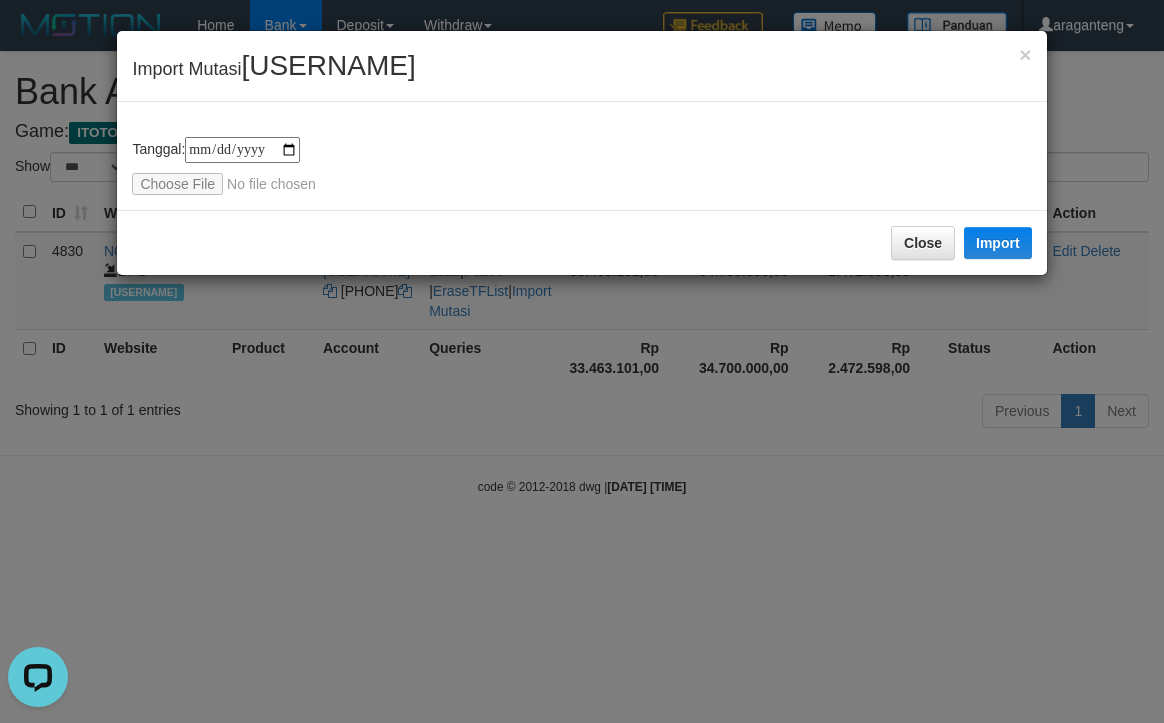 click on "**********" at bounding box center [582, 361] 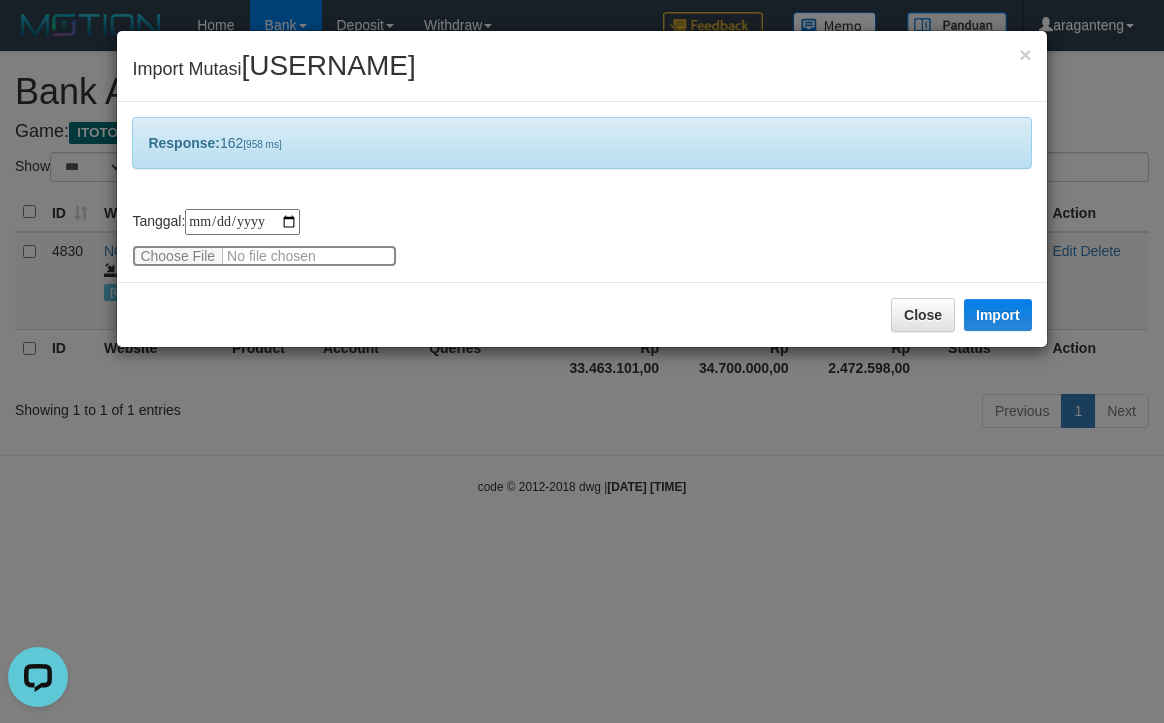 click at bounding box center (264, 256) 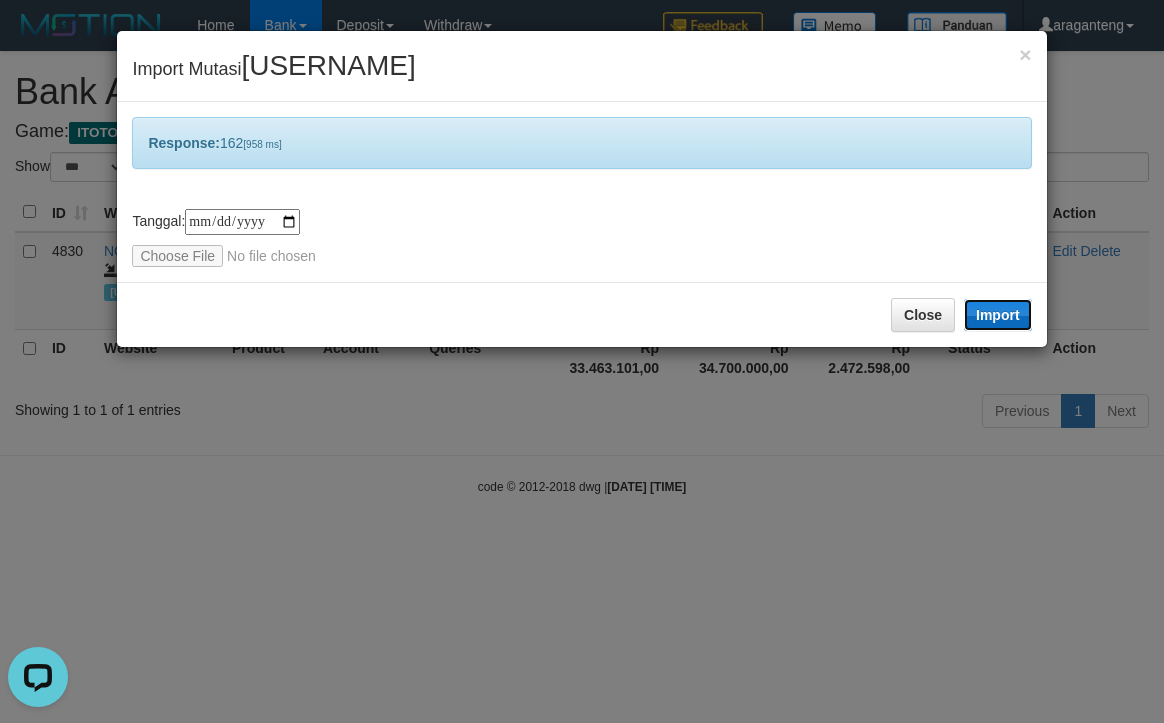 click on "Import" at bounding box center [998, 315] 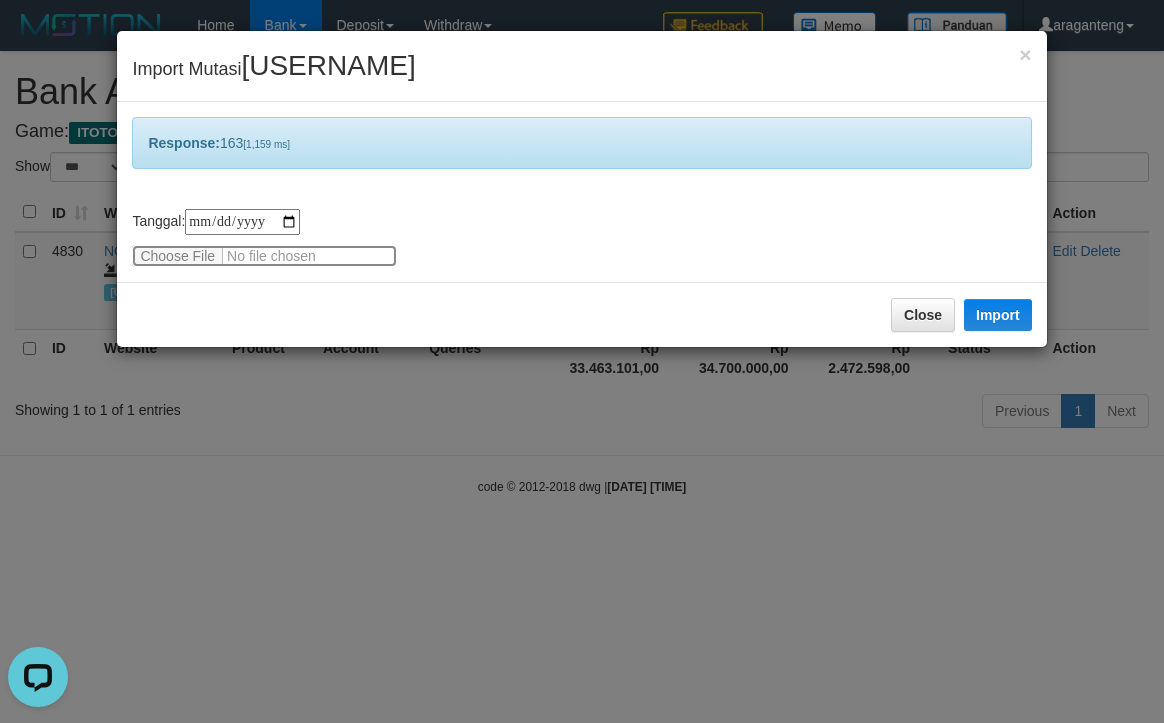 click at bounding box center (264, 256) 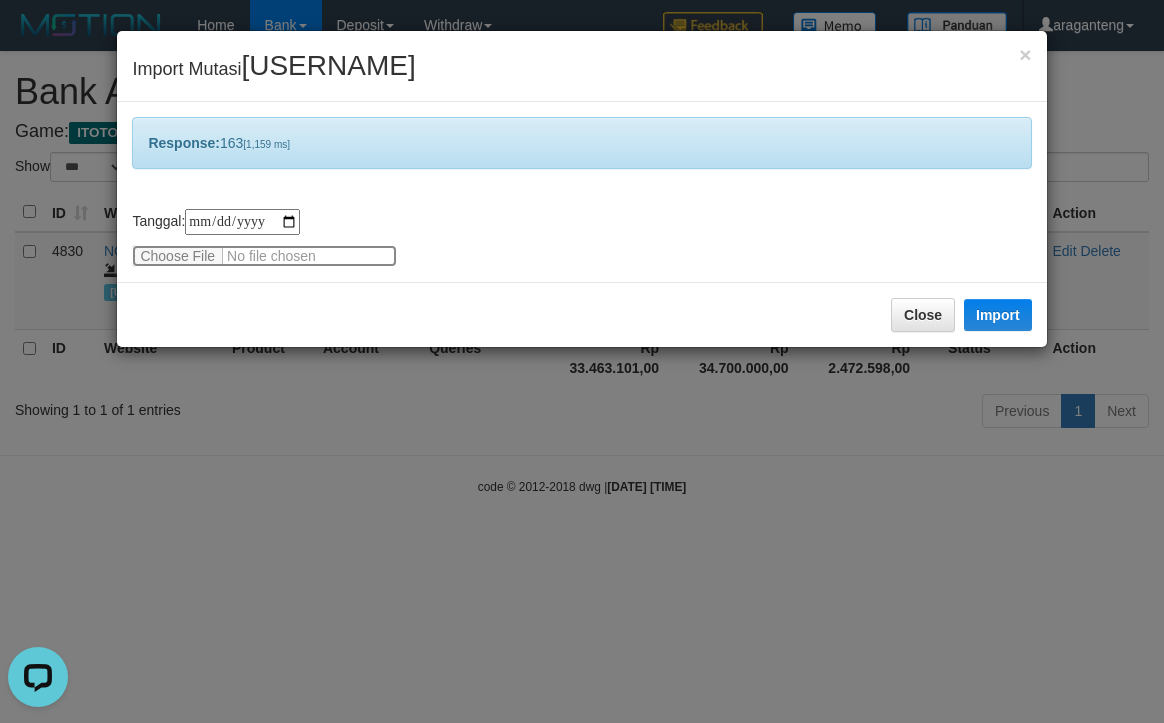 type on "**********" 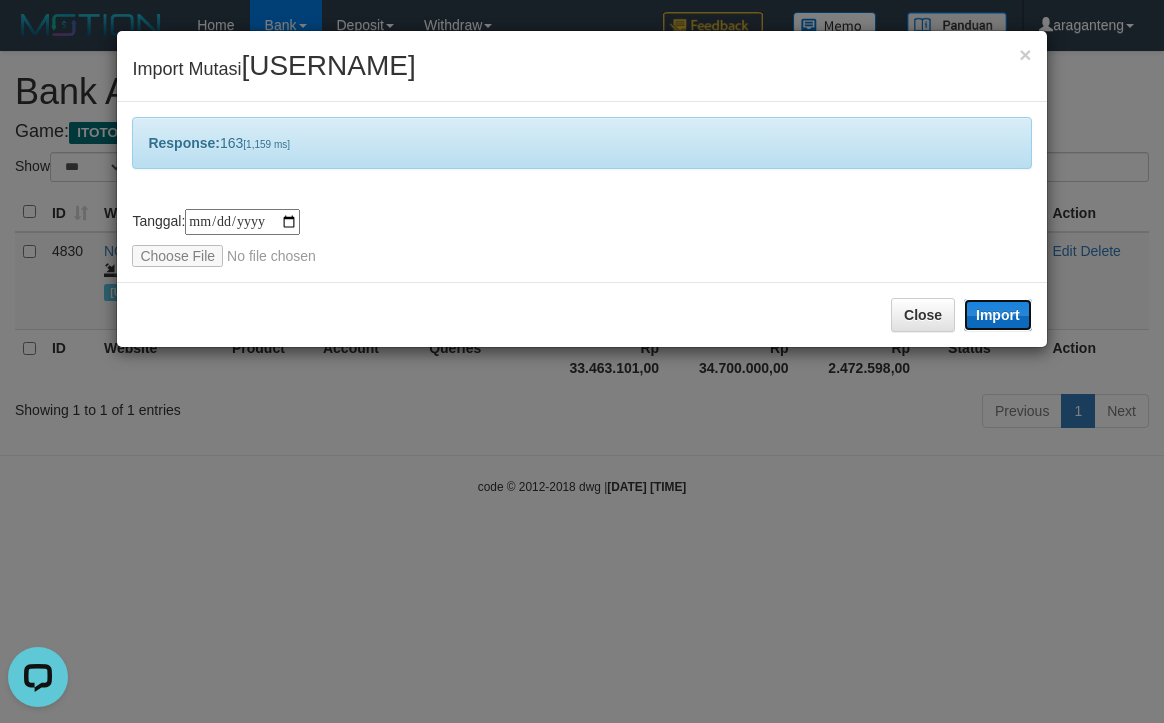 click on "Import" at bounding box center [998, 315] 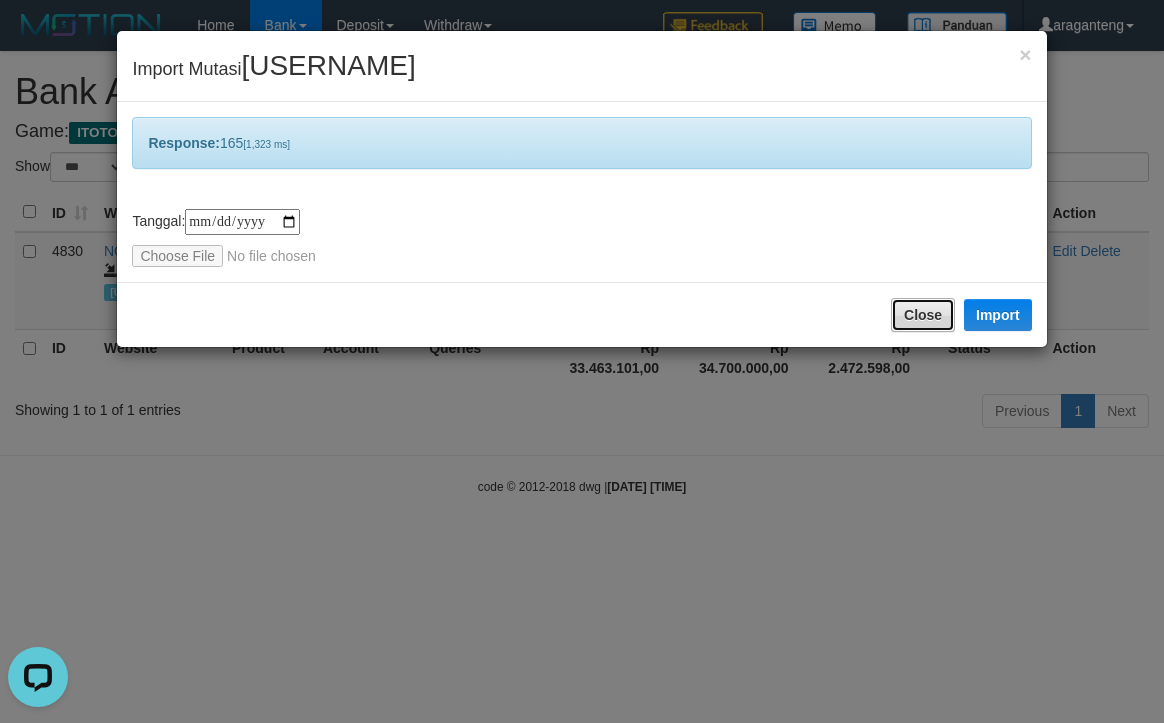 click on "Close" at bounding box center [923, 315] 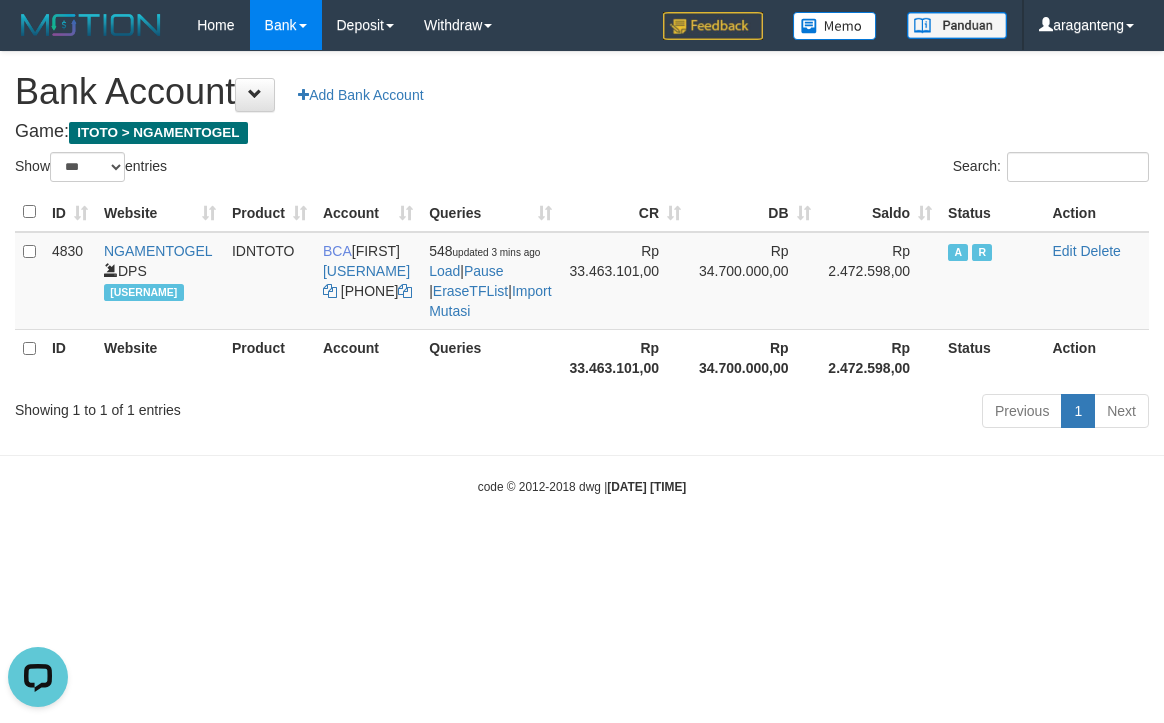 click on "Toggle navigation
Home
Bank
Account List
Load
By Website
Group
[ITOTO]													NGAMENTOGEL
By Load Group (DPS)
Group ara-1
Mutasi Bank
Search
Sync
Note Mutasi
Deposit
DPS Fetch" at bounding box center (582, 273) 